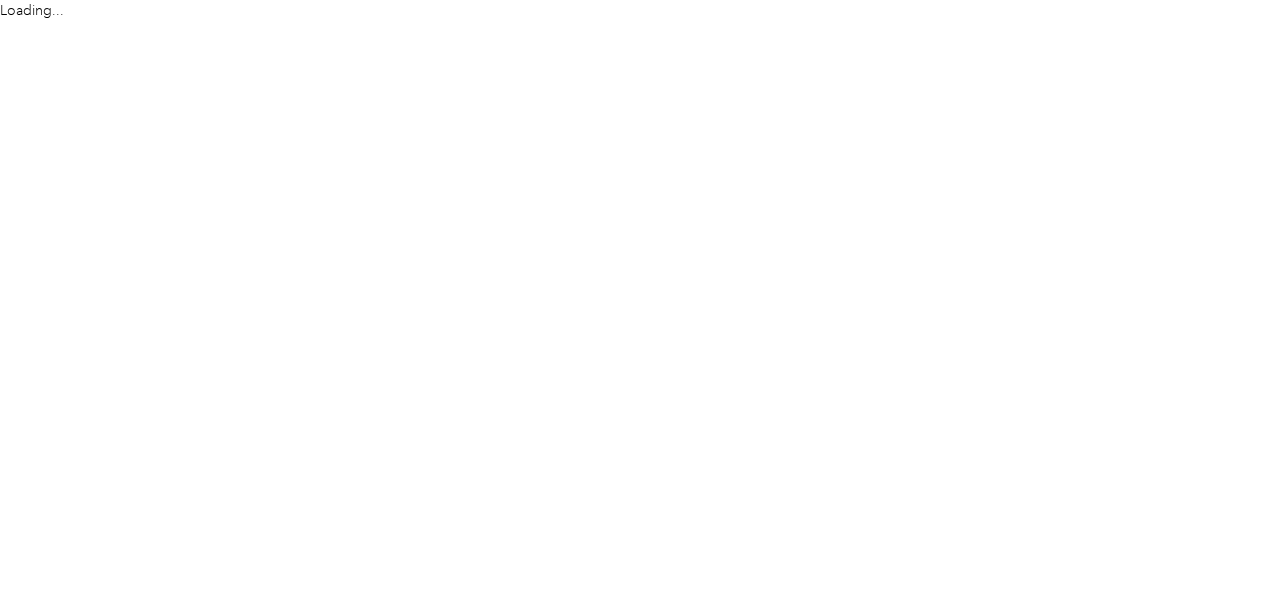 scroll, scrollTop: 0, scrollLeft: 0, axis: both 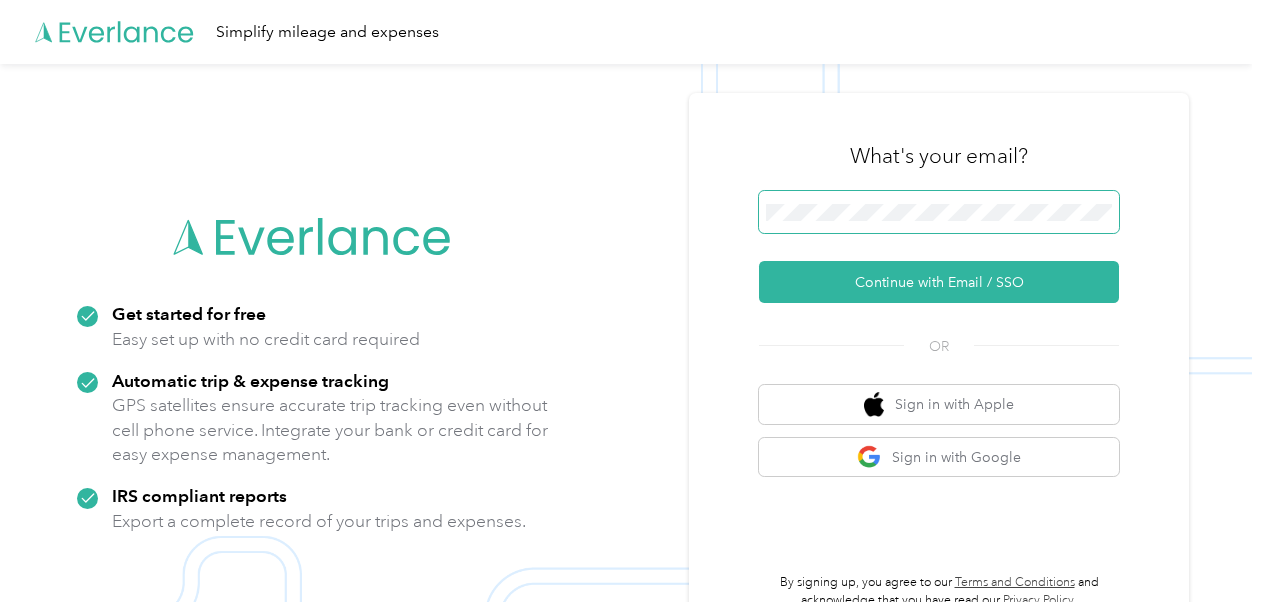 click at bounding box center (939, 212) 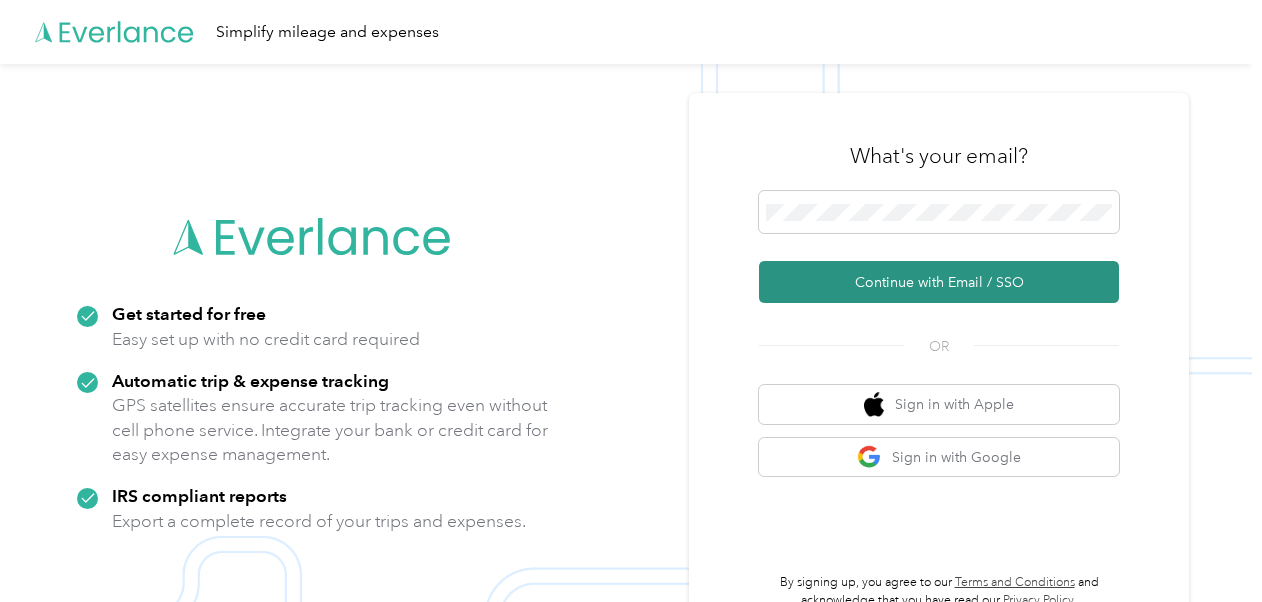 click on "Continue with Email / SSO" at bounding box center [939, 282] 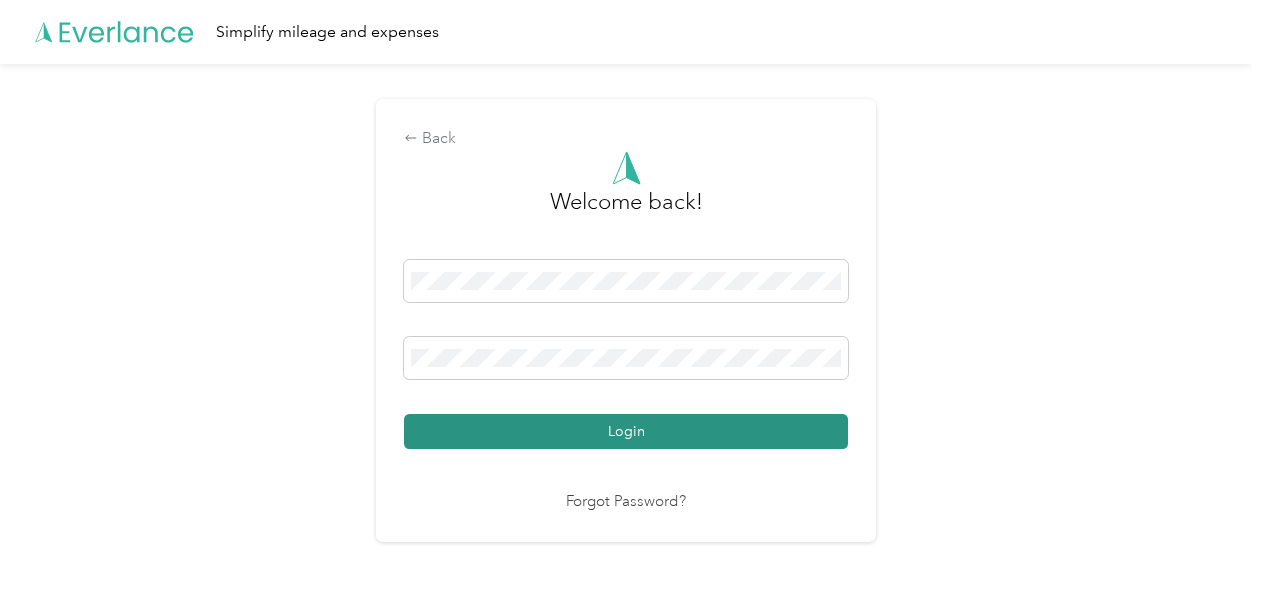click on "Login" at bounding box center (626, 431) 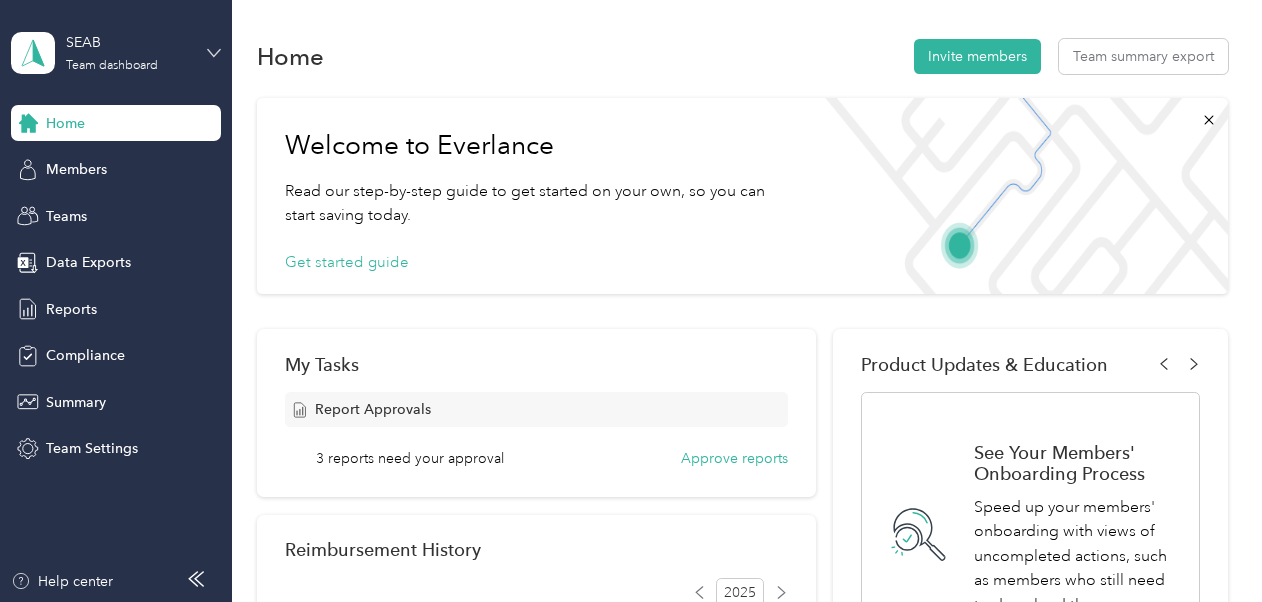 click 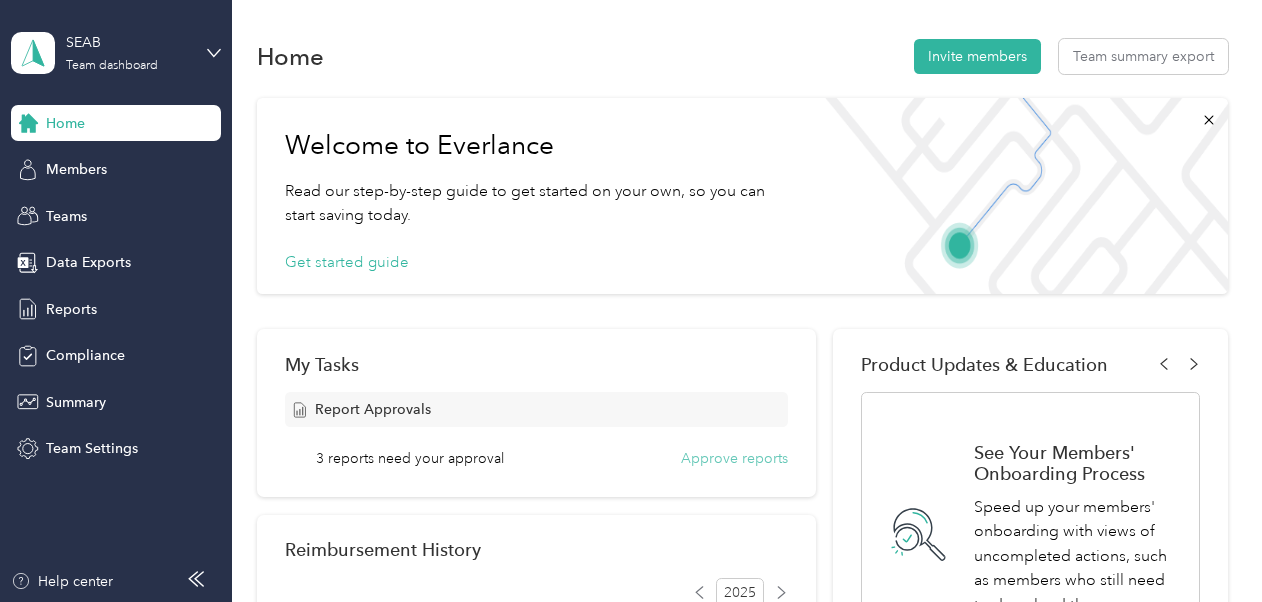 click on "Approve reports" at bounding box center [734, 458] 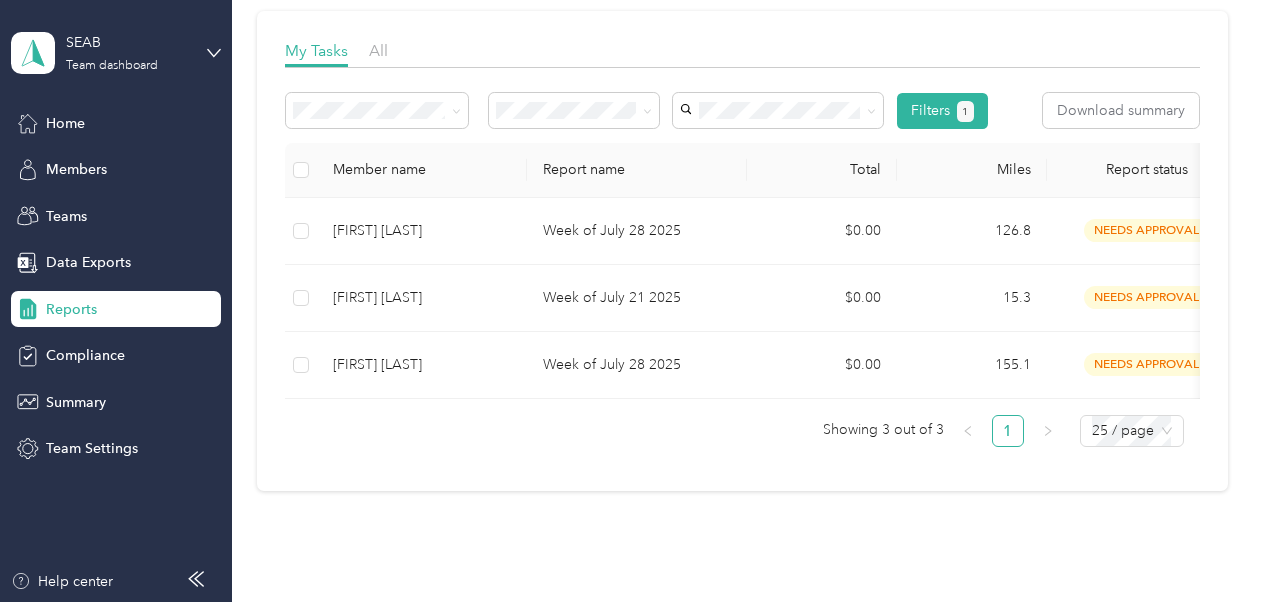scroll, scrollTop: 279, scrollLeft: 0, axis: vertical 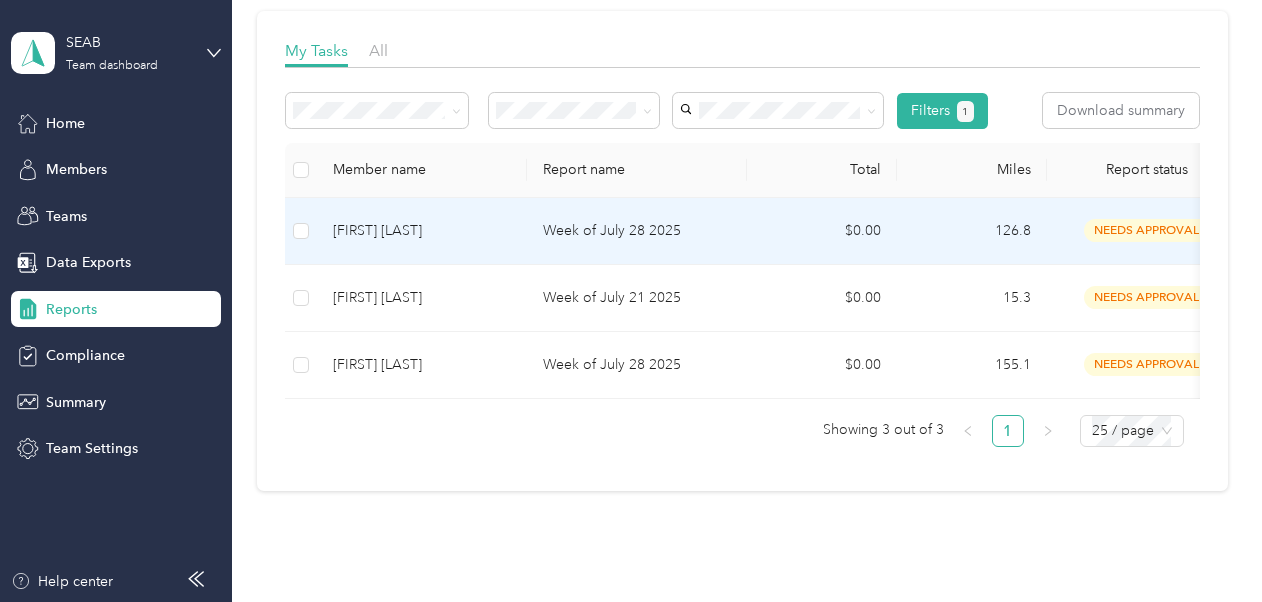 click on "Week of July 28 2025" at bounding box center [637, 231] 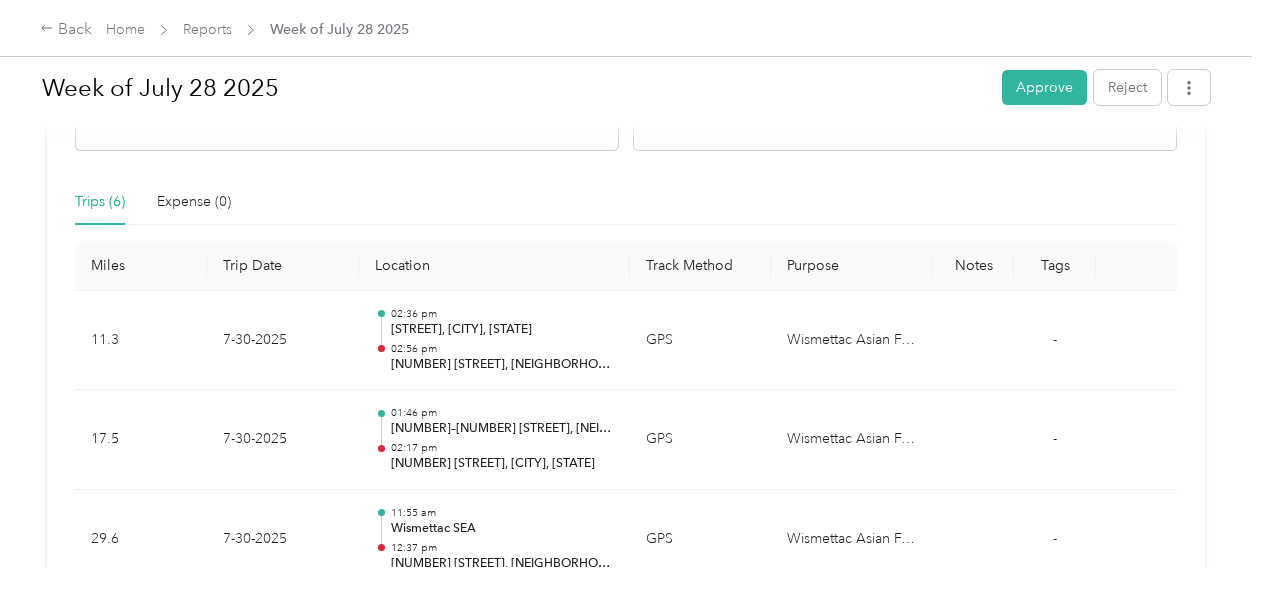 scroll, scrollTop: 412, scrollLeft: 0, axis: vertical 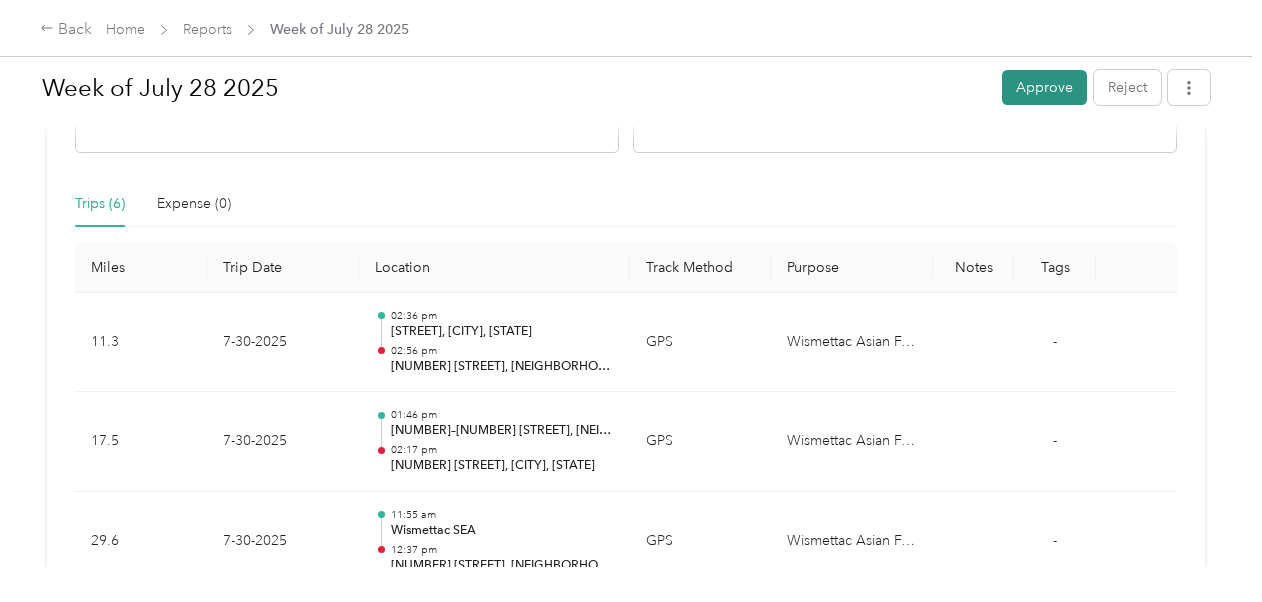 click on "Approve" at bounding box center (1044, 87) 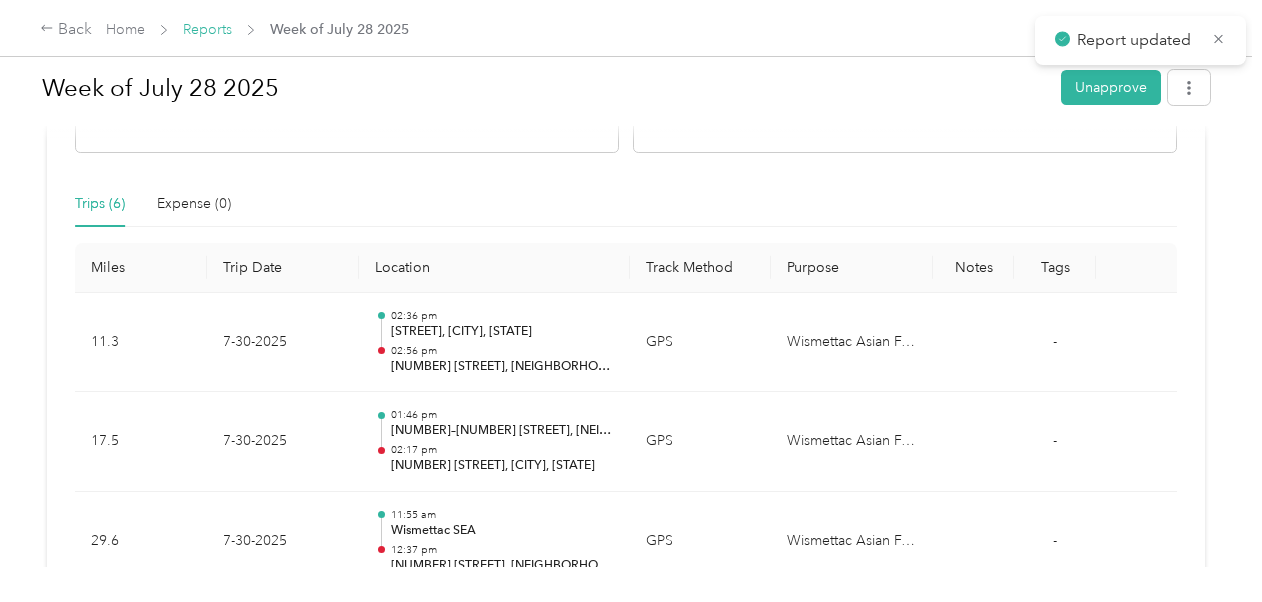 click on "Reports" at bounding box center [207, 29] 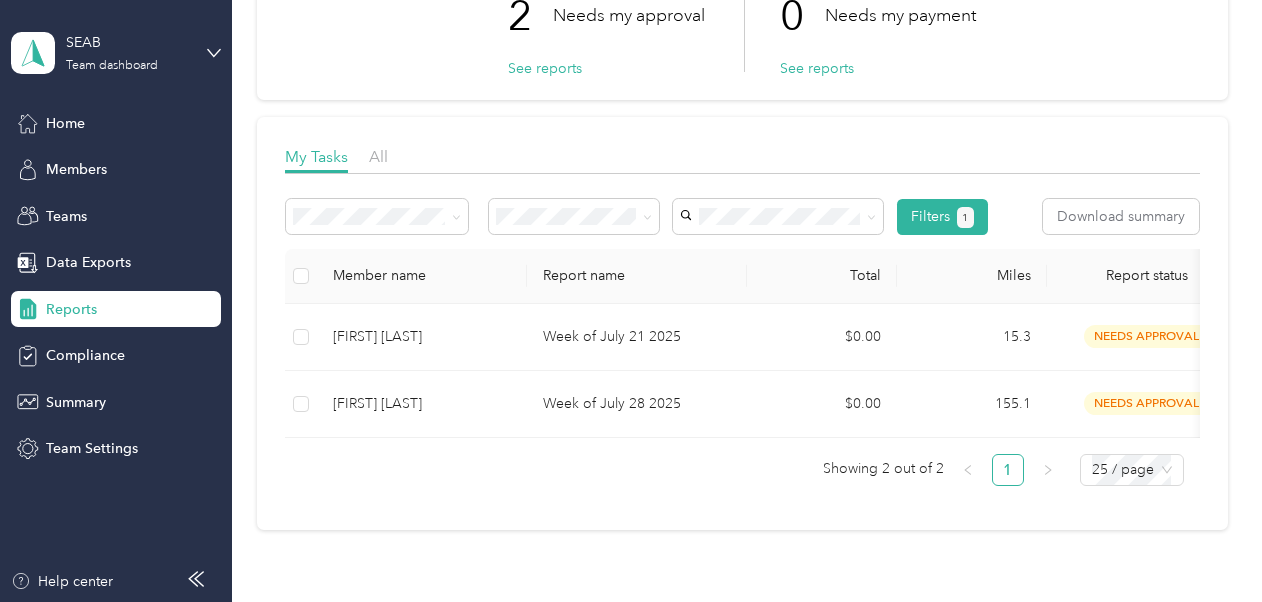 scroll, scrollTop: 171, scrollLeft: 0, axis: vertical 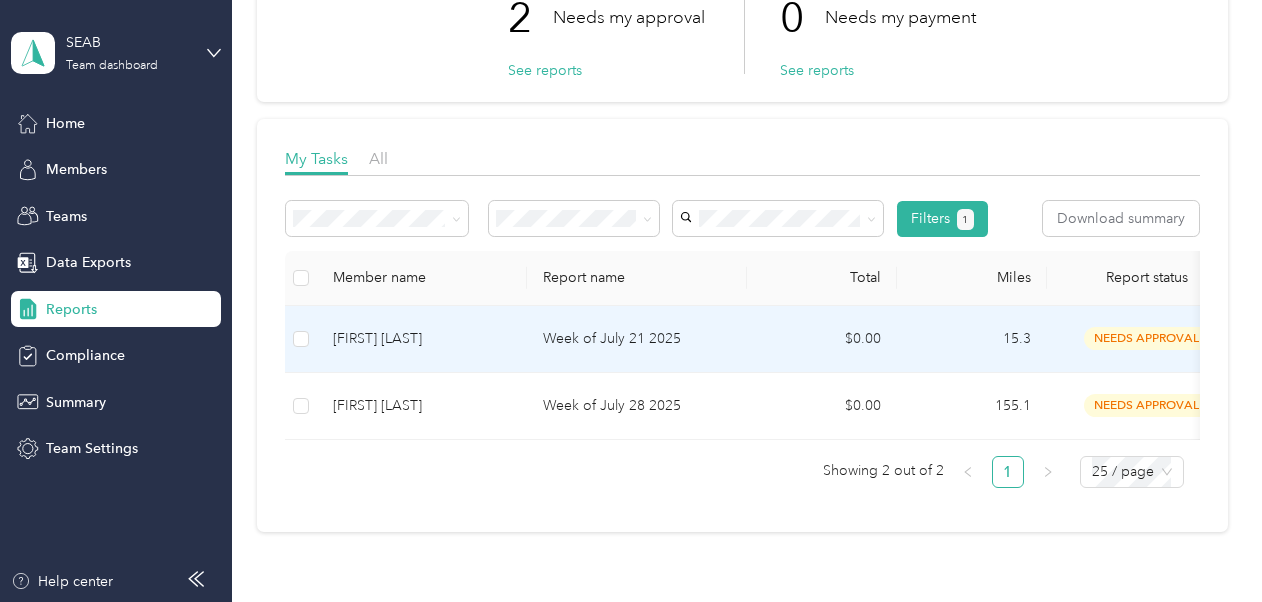 click on "Week of July 21 2025" at bounding box center [637, 339] 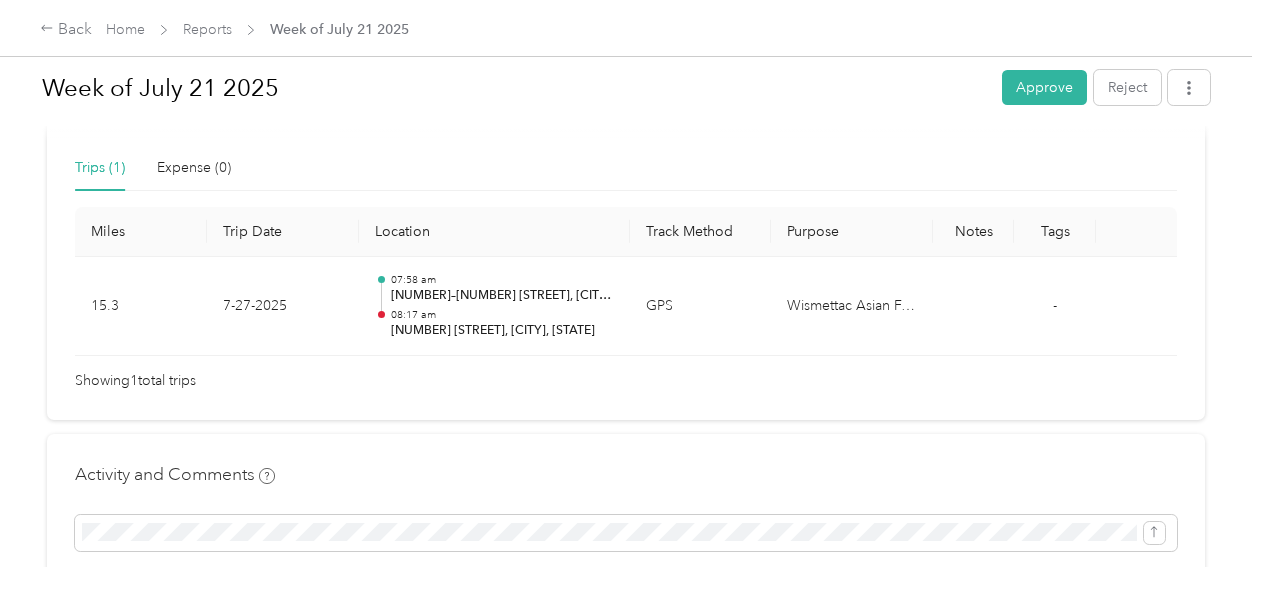 scroll, scrollTop: 432, scrollLeft: 0, axis: vertical 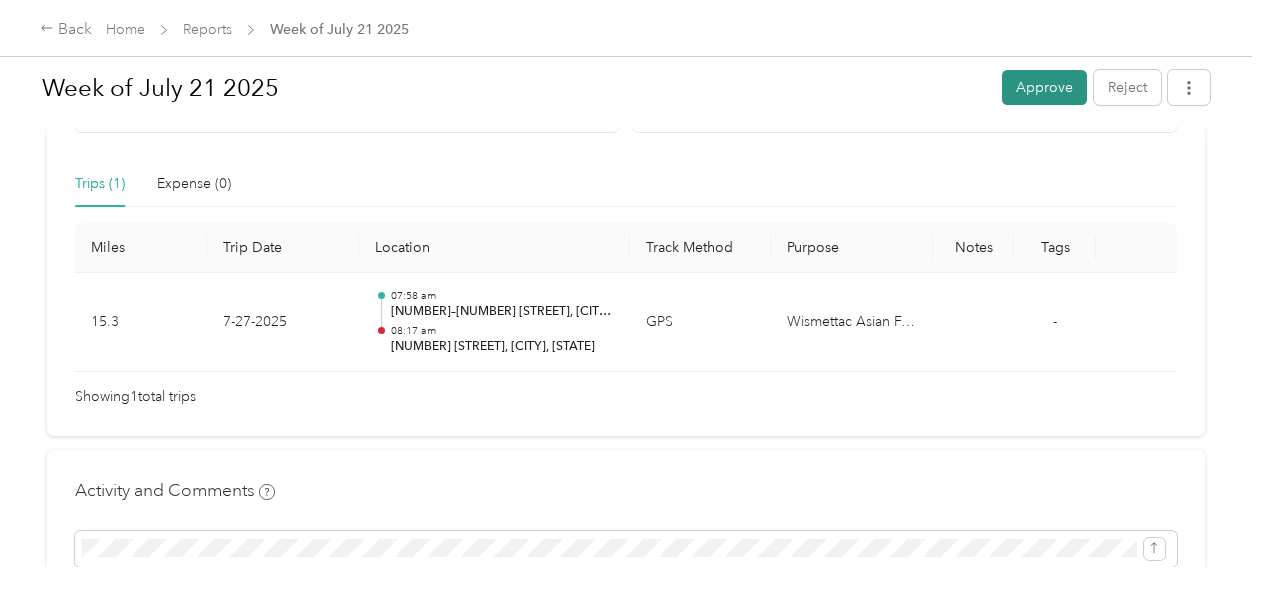 click on "Approve" at bounding box center [1044, 87] 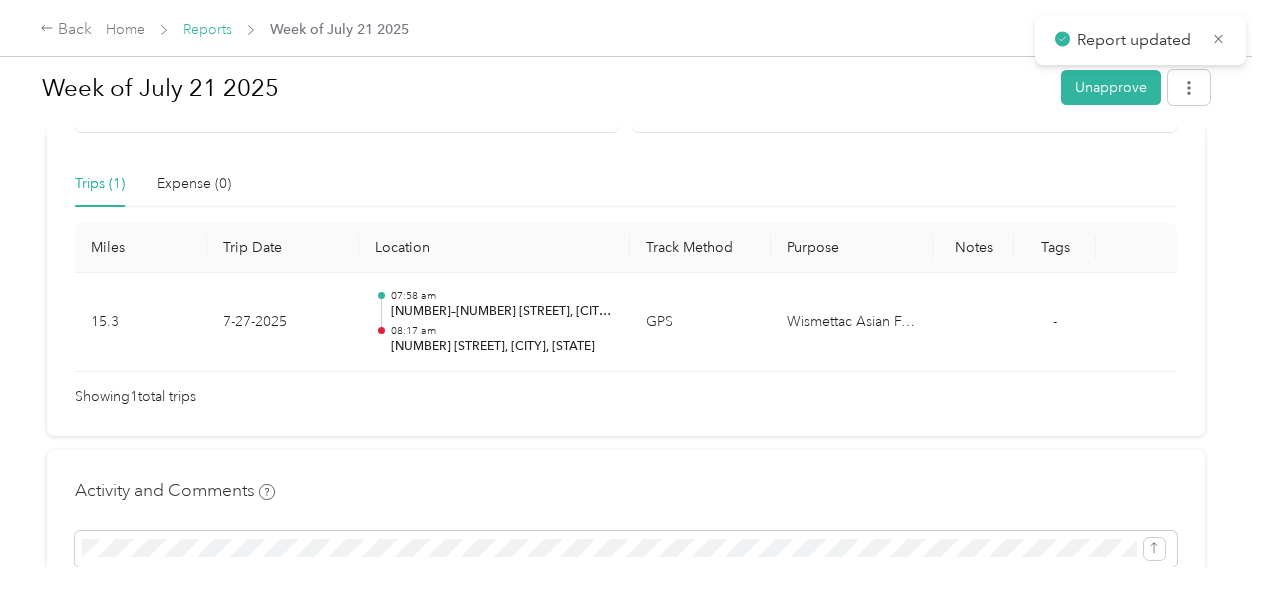 click on "Reports" at bounding box center [207, 29] 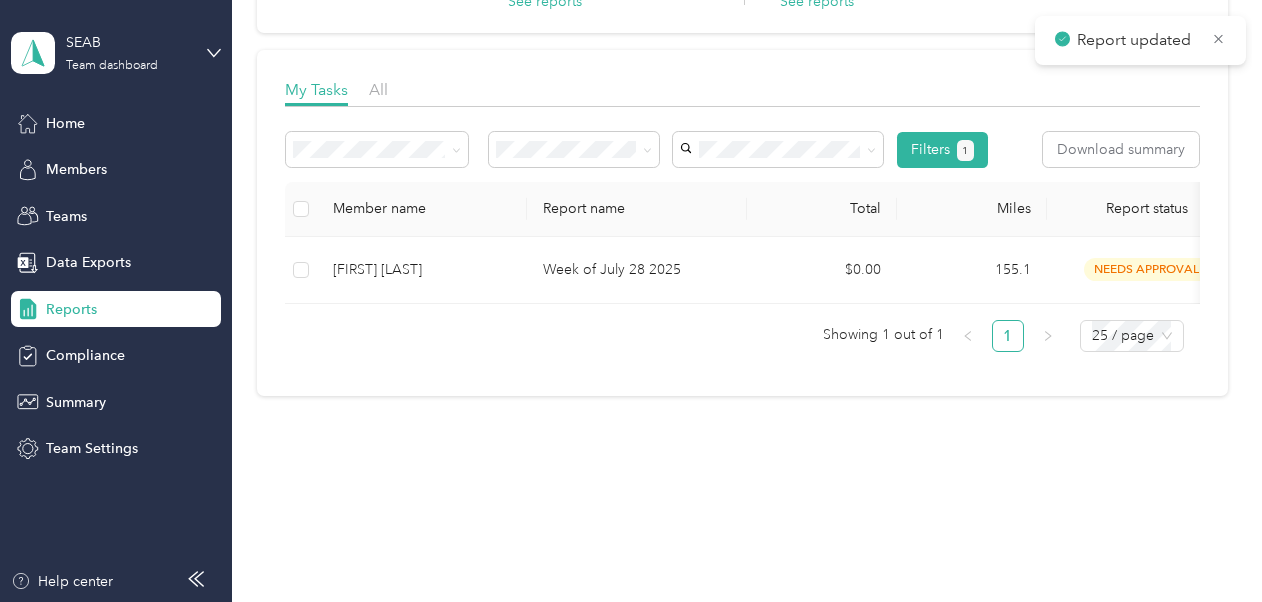 scroll, scrollTop: 248, scrollLeft: 0, axis: vertical 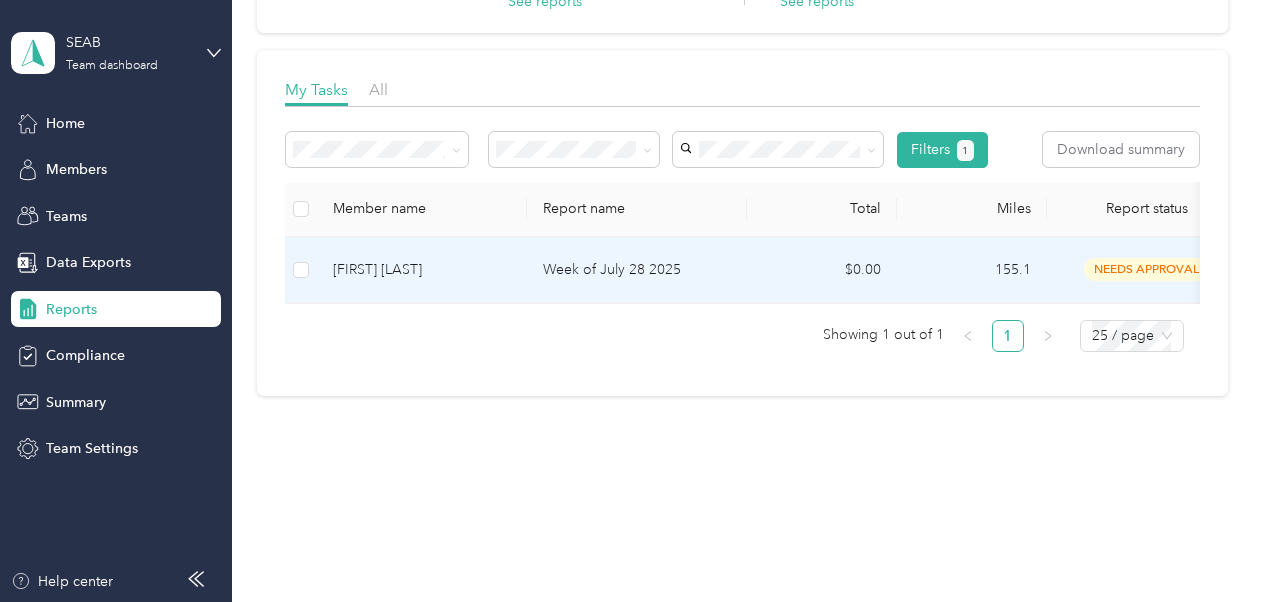 click on "Week of July 28 2025" at bounding box center (637, 270) 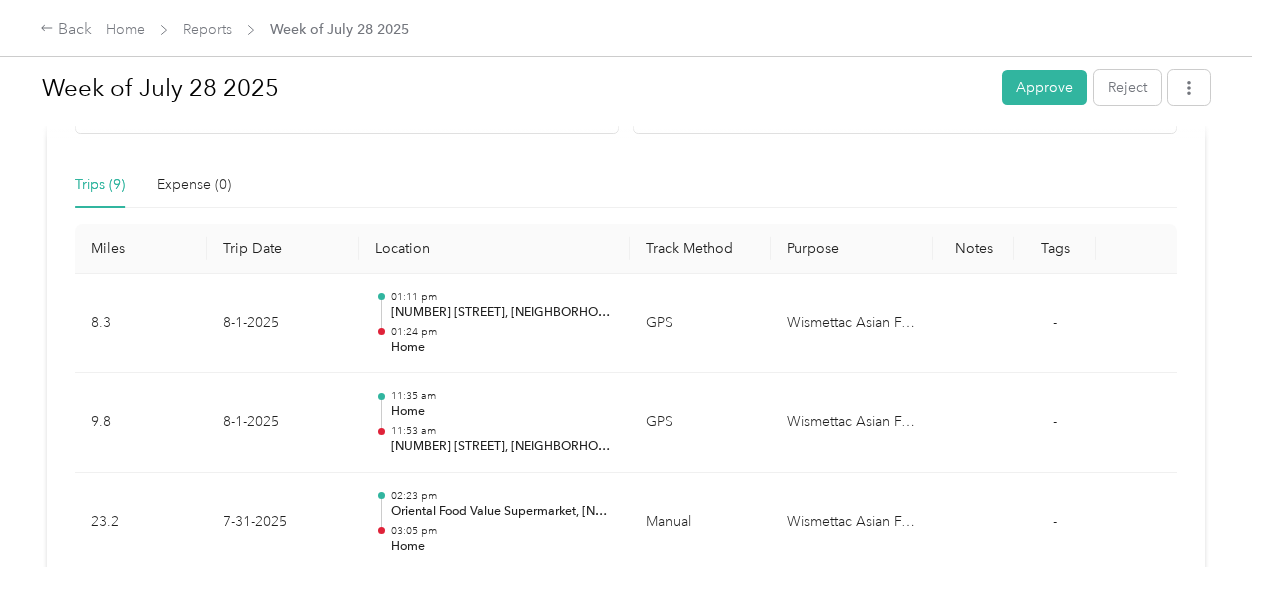 scroll, scrollTop: 452, scrollLeft: 0, axis: vertical 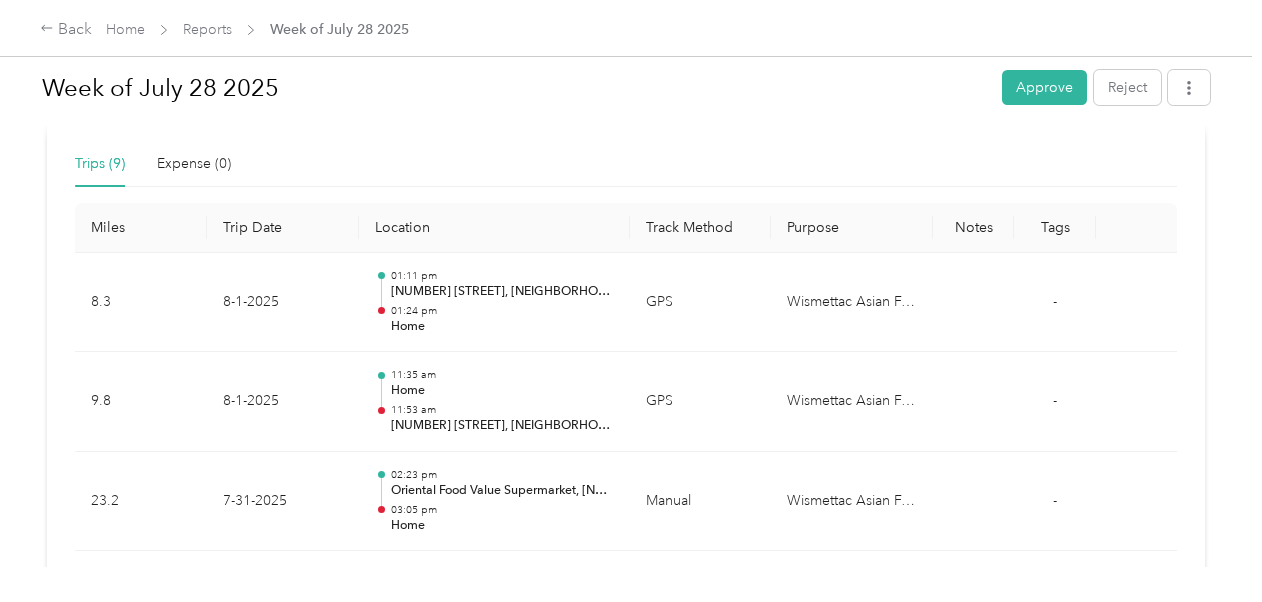 drag, startPoint x: 1042, startPoint y: 98, endPoint x: 730, endPoint y: 240, distance: 342.7944 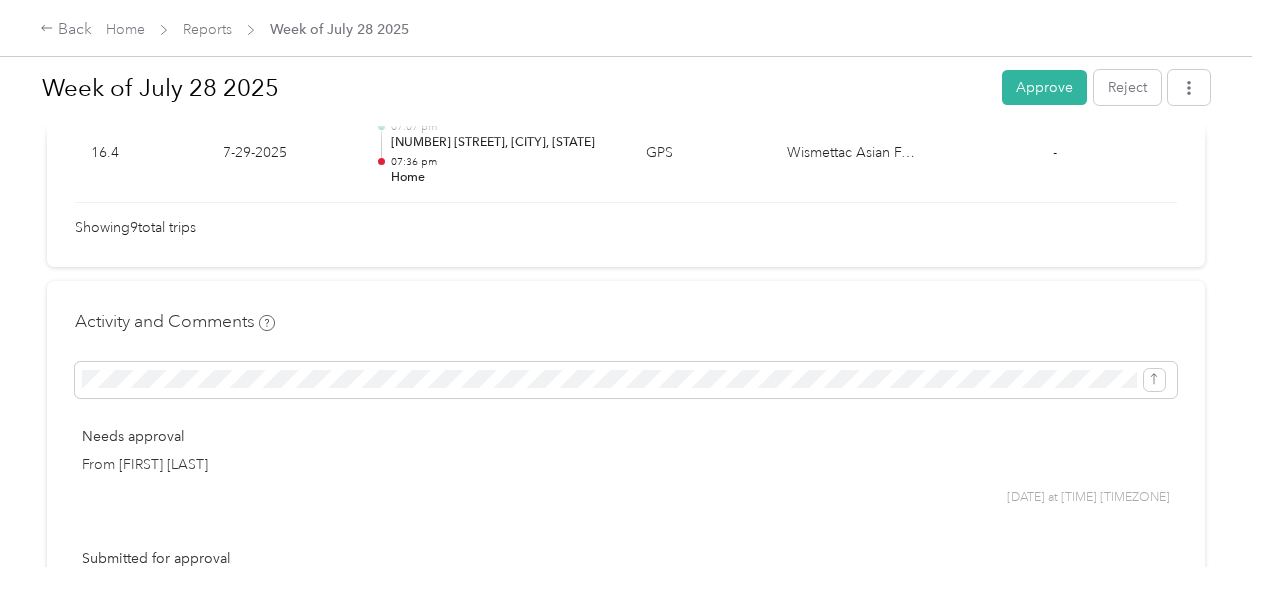 scroll, scrollTop: 1388, scrollLeft: 0, axis: vertical 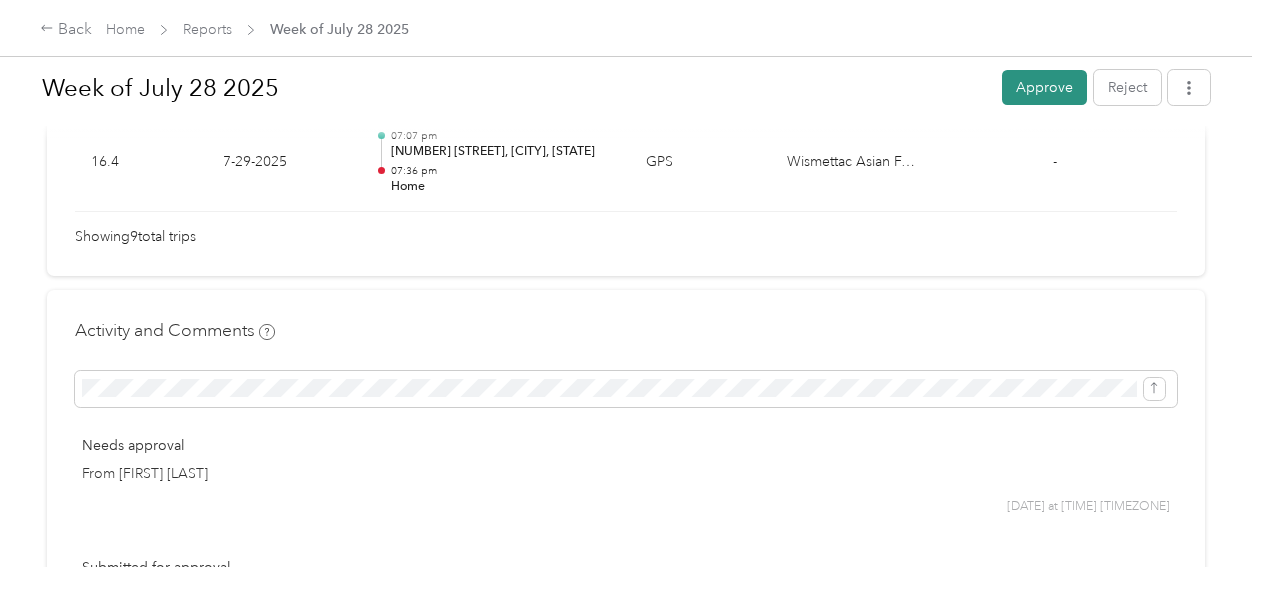 click on "Approve" at bounding box center [1044, 87] 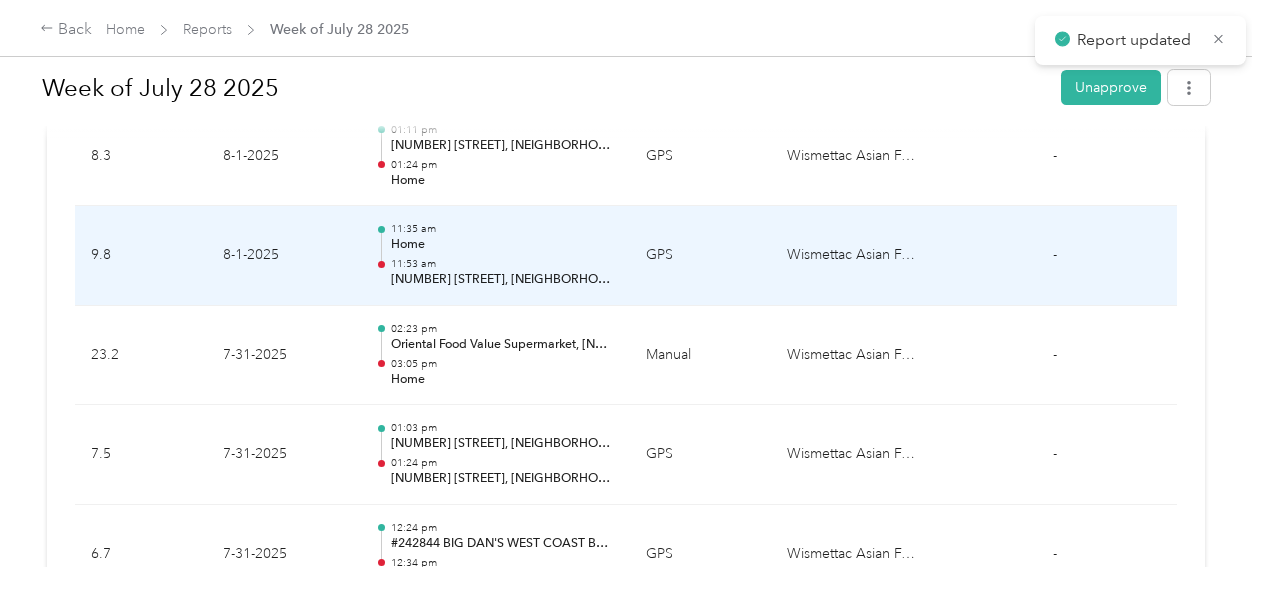scroll, scrollTop: 0, scrollLeft: 0, axis: both 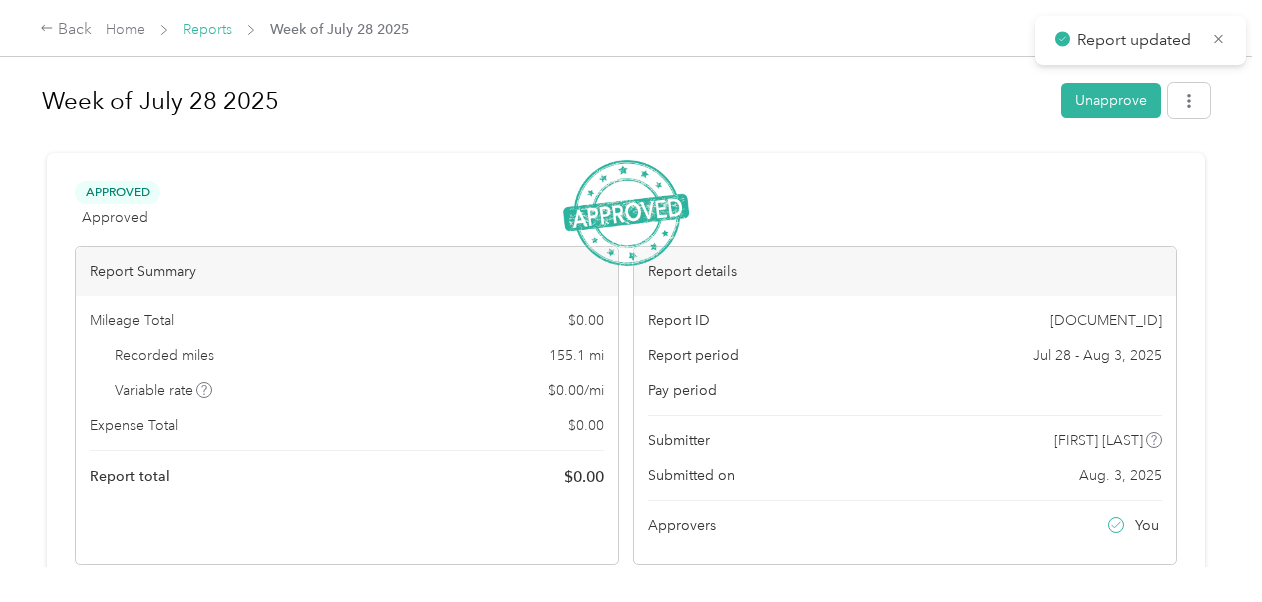 click on "Reports" at bounding box center [207, 29] 